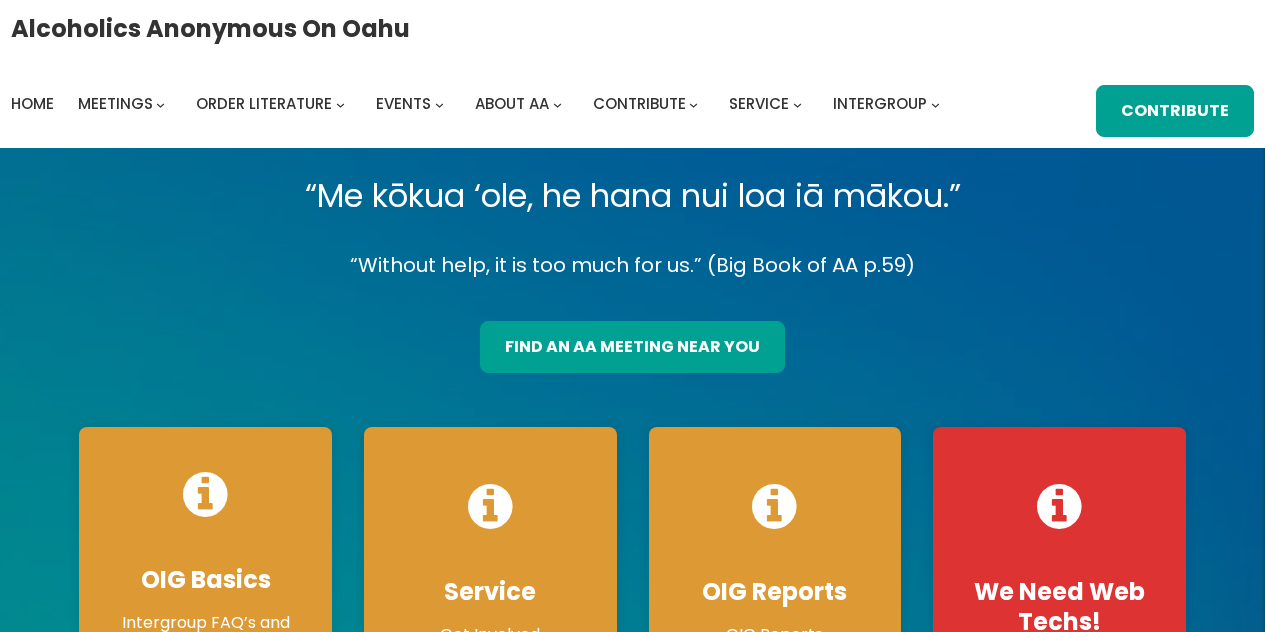 scroll, scrollTop: 0, scrollLeft: 0, axis: both 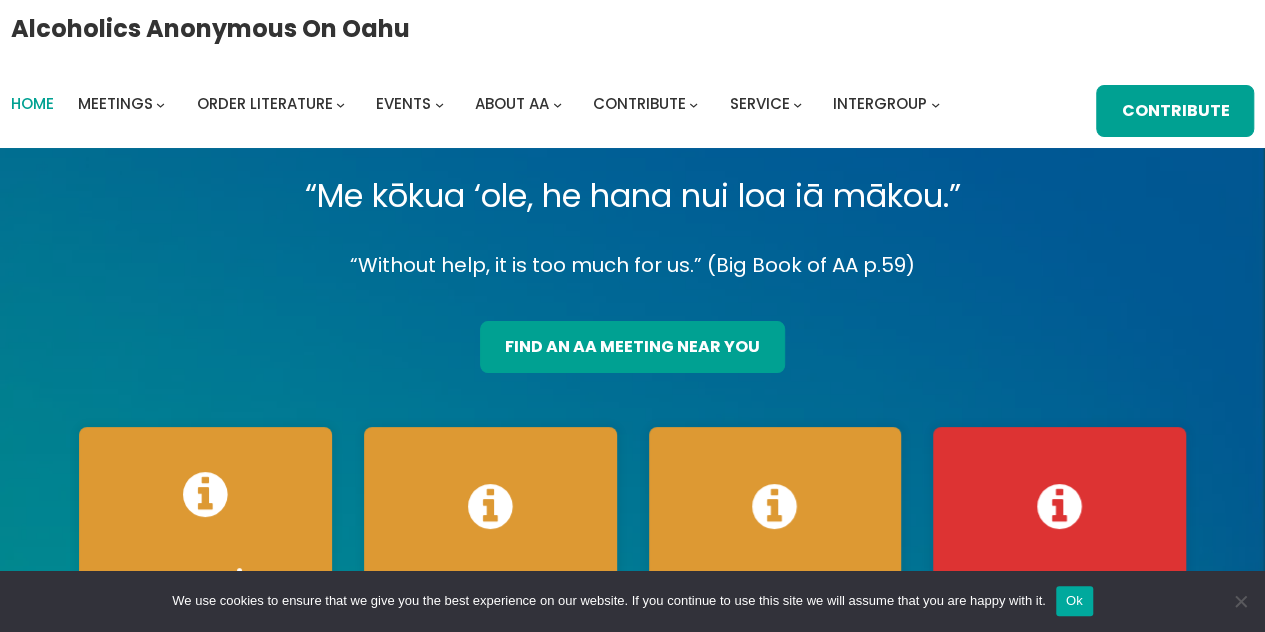 click on "Home" at bounding box center [32, 103] 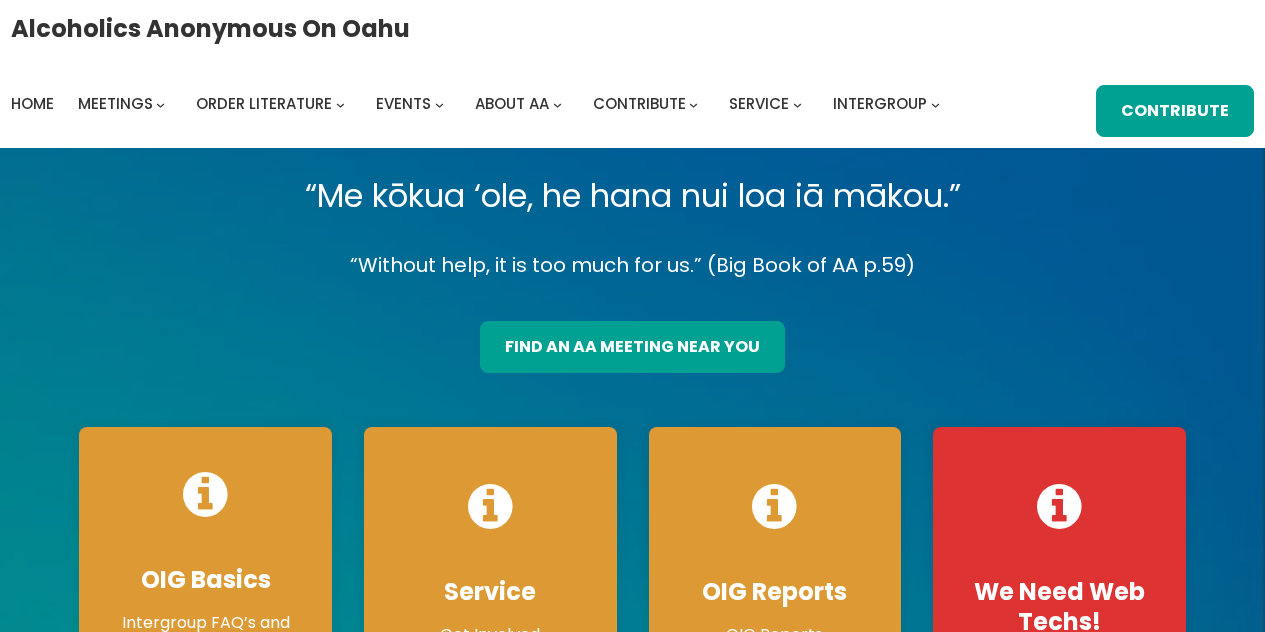 scroll, scrollTop: 0, scrollLeft: 0, axis: both 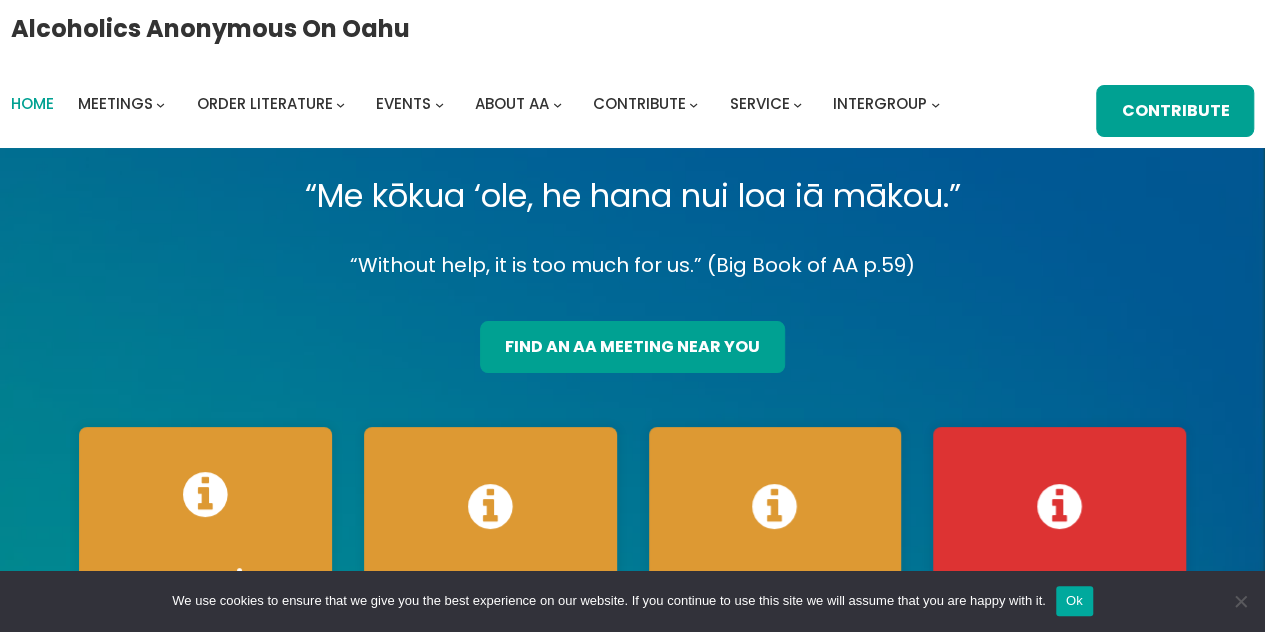 click on "Home" at bounding box center (32, 103) 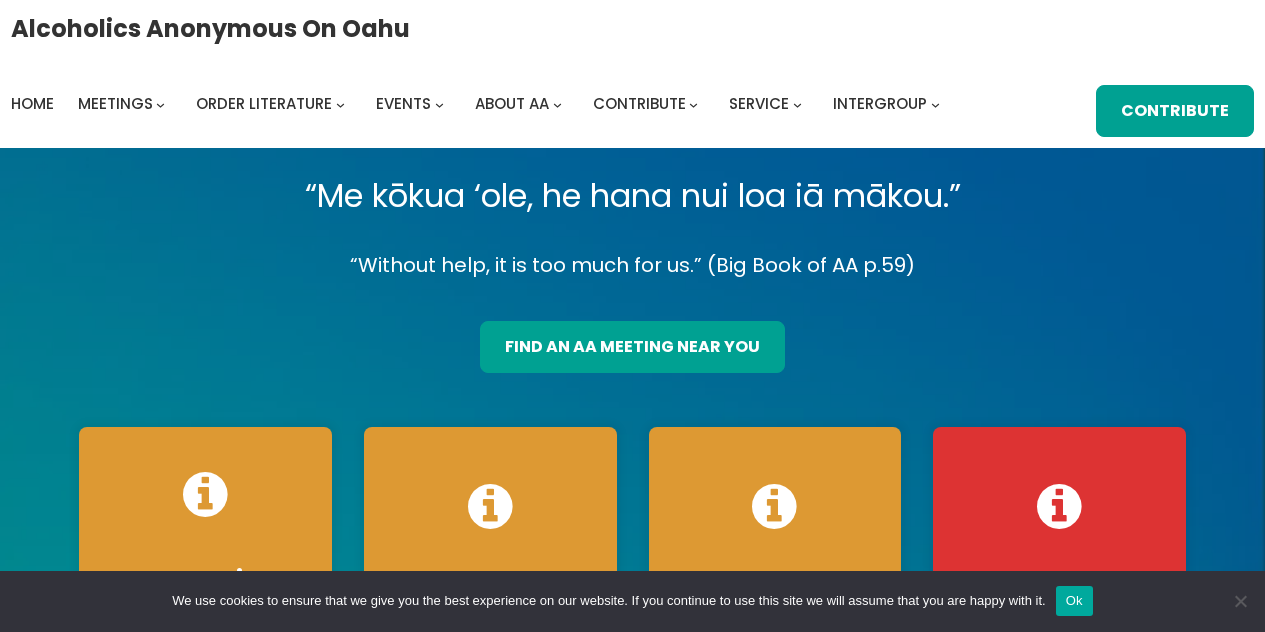 scroll, scrollTop: 0, scrollLeft: 0, axis: both 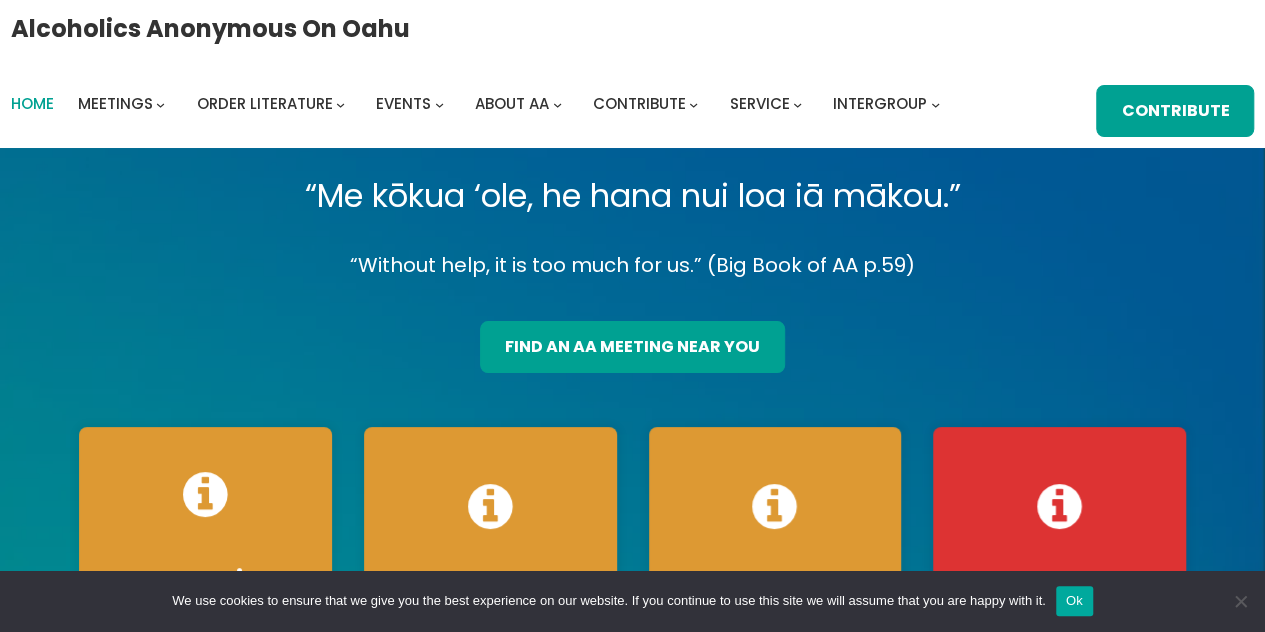 click on "Home" at bounding box center (32, 103) 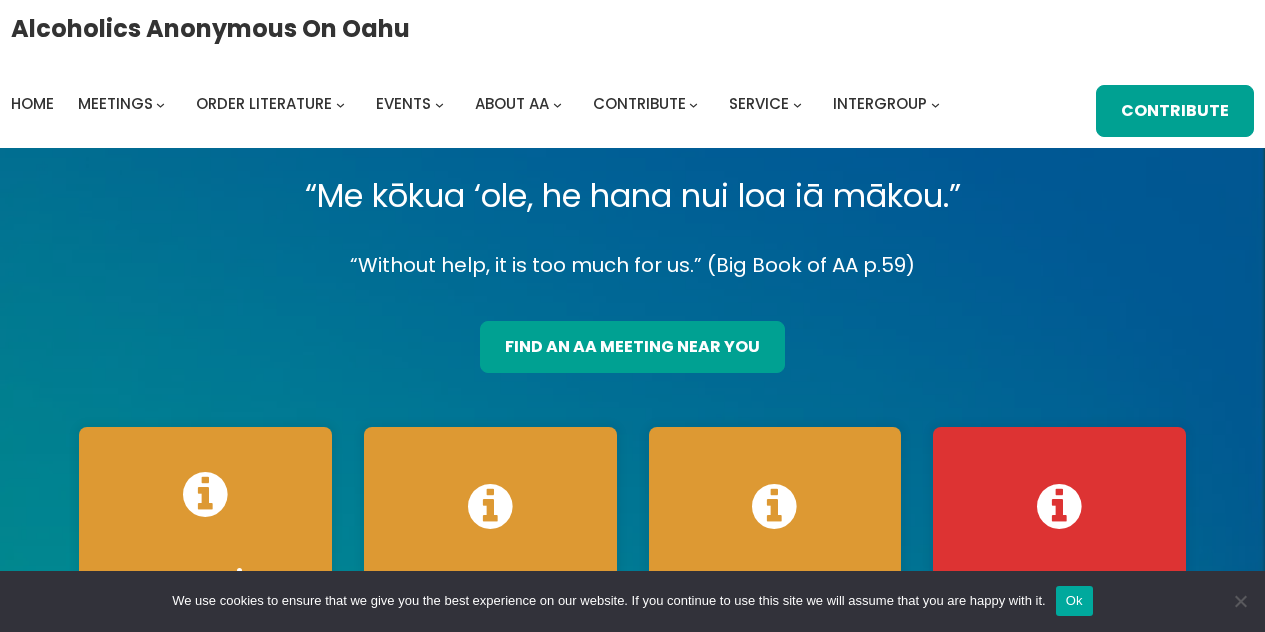 scroll, scrollTop: 0, scrollLeft: 0, axis: both 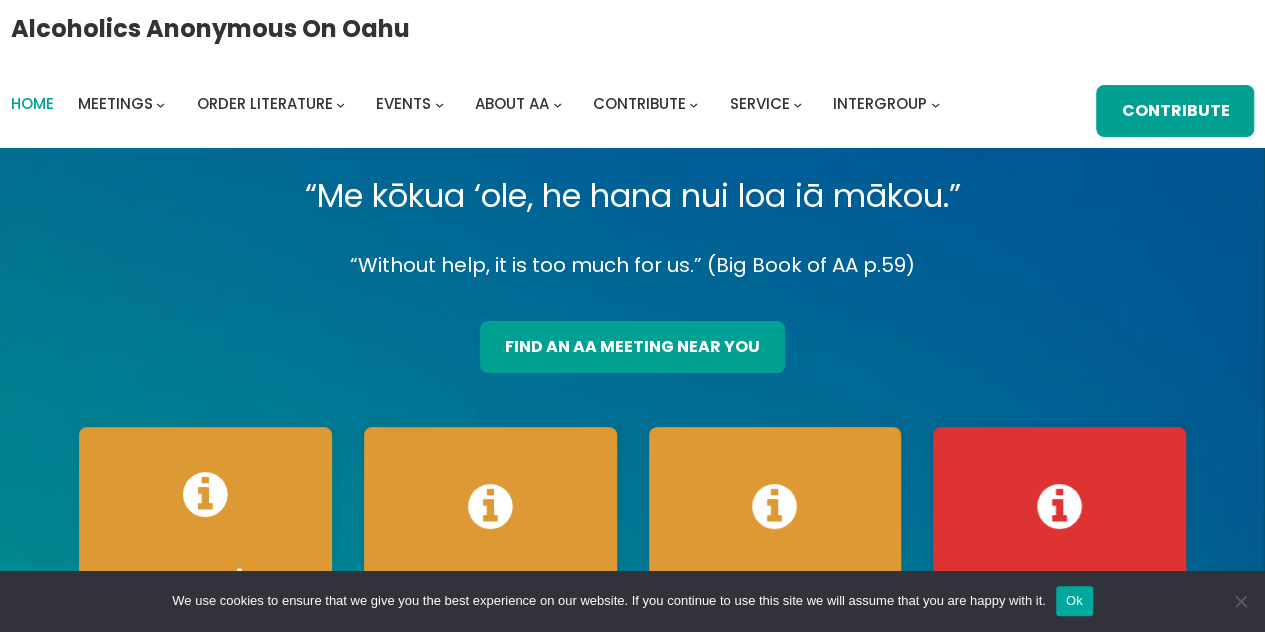 click on "Home" at bounding box center (32, 103) 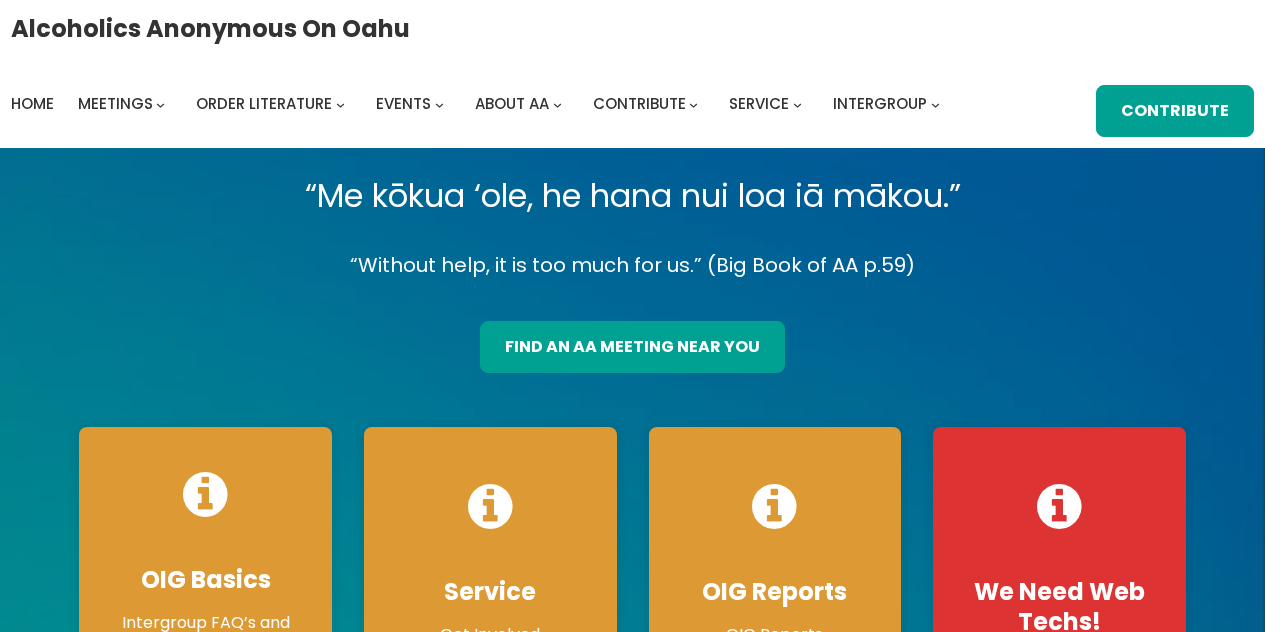 scroll, scrollTop: 0, scrollLeft: 0, axis: both 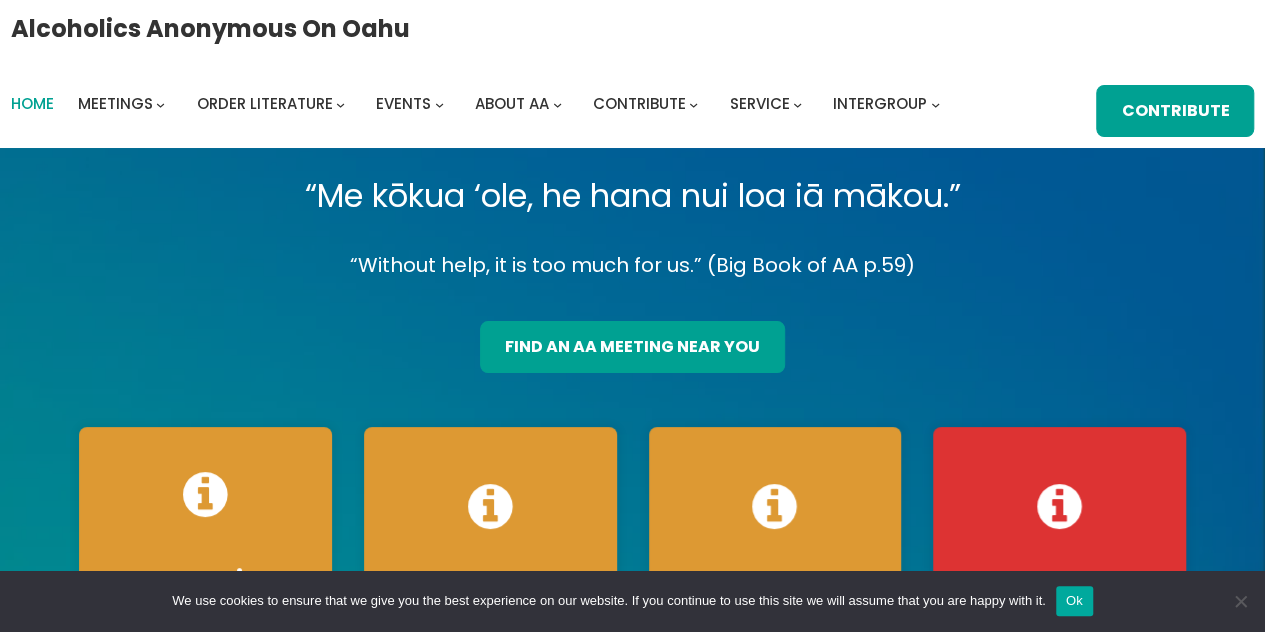 click on "Home" at bounding box center [32, 103] 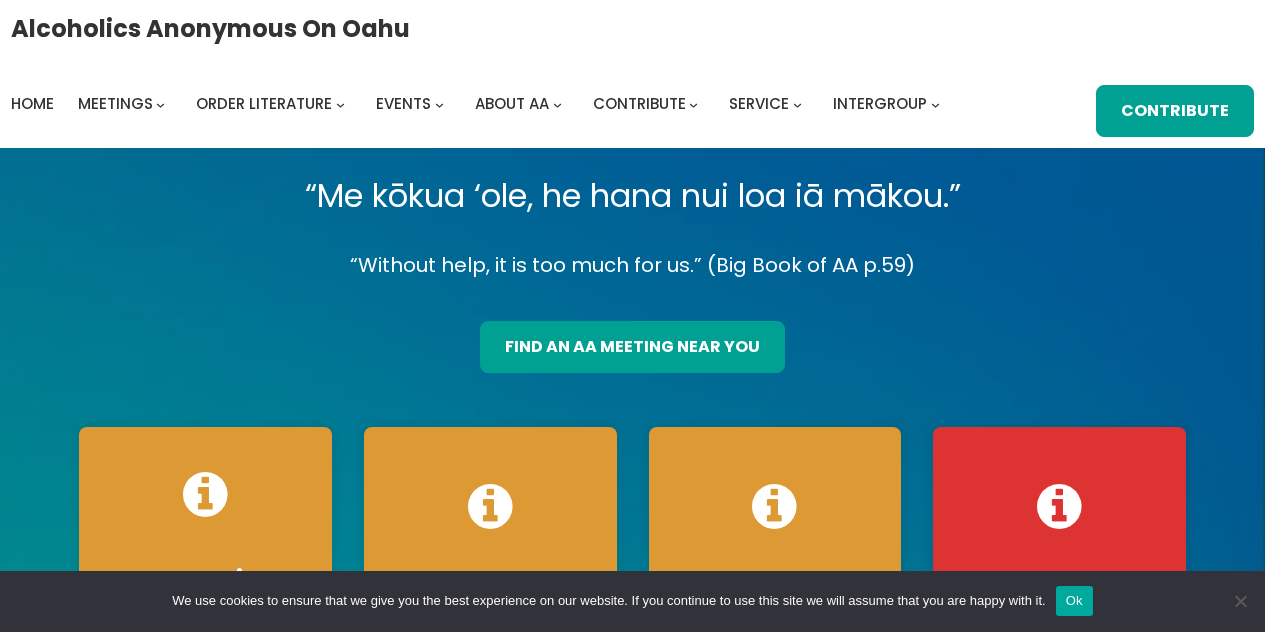 scroll, scrollTop: 0, scrollLeft: 0, axis: both 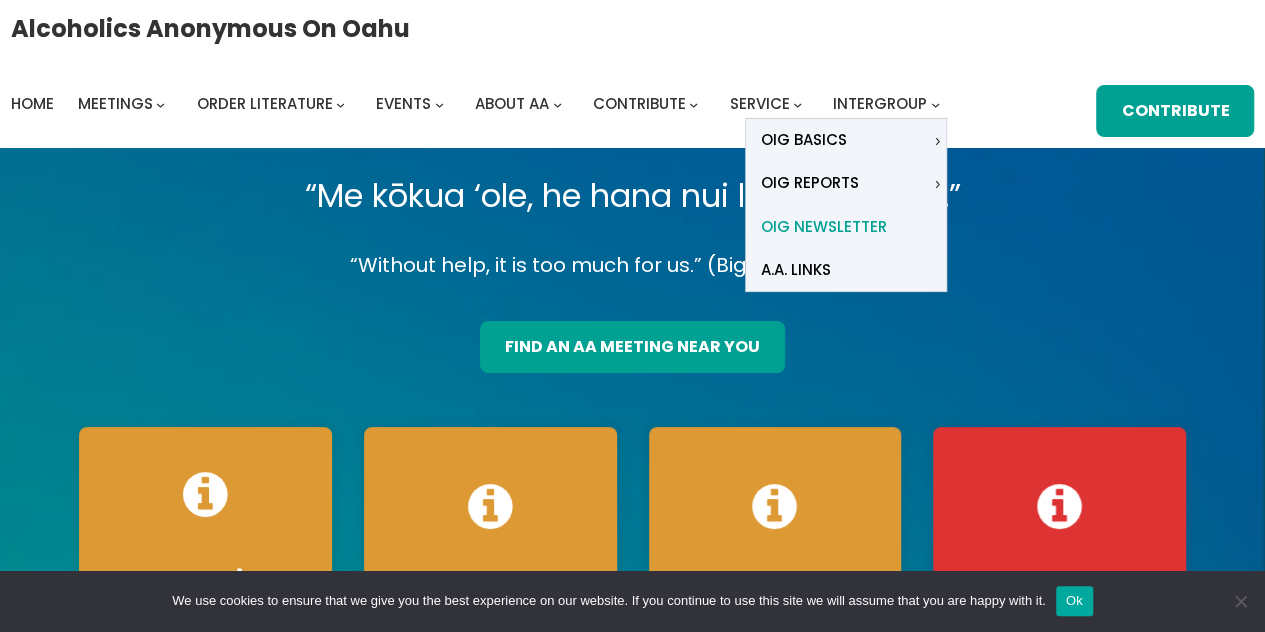 click on "OIG Newsletter" at bounding box center [824, 227] 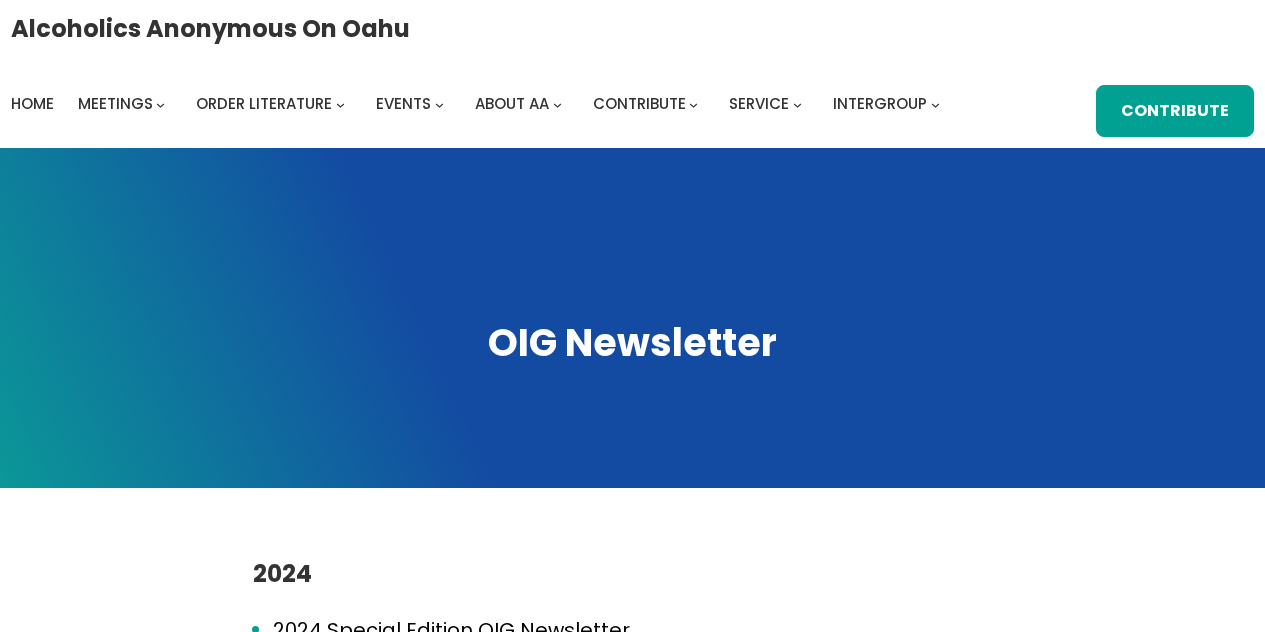 scroll, scrollTop: 0, scrollLeft: 0, axis: both 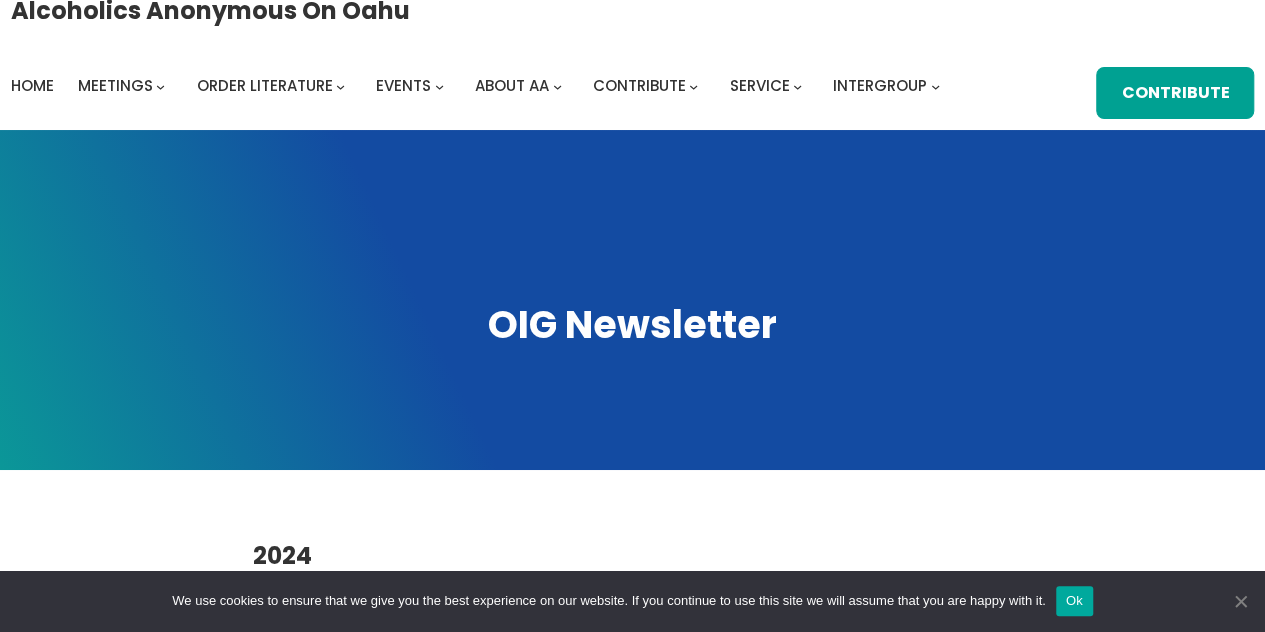 click at bounding box center (1240, 601) 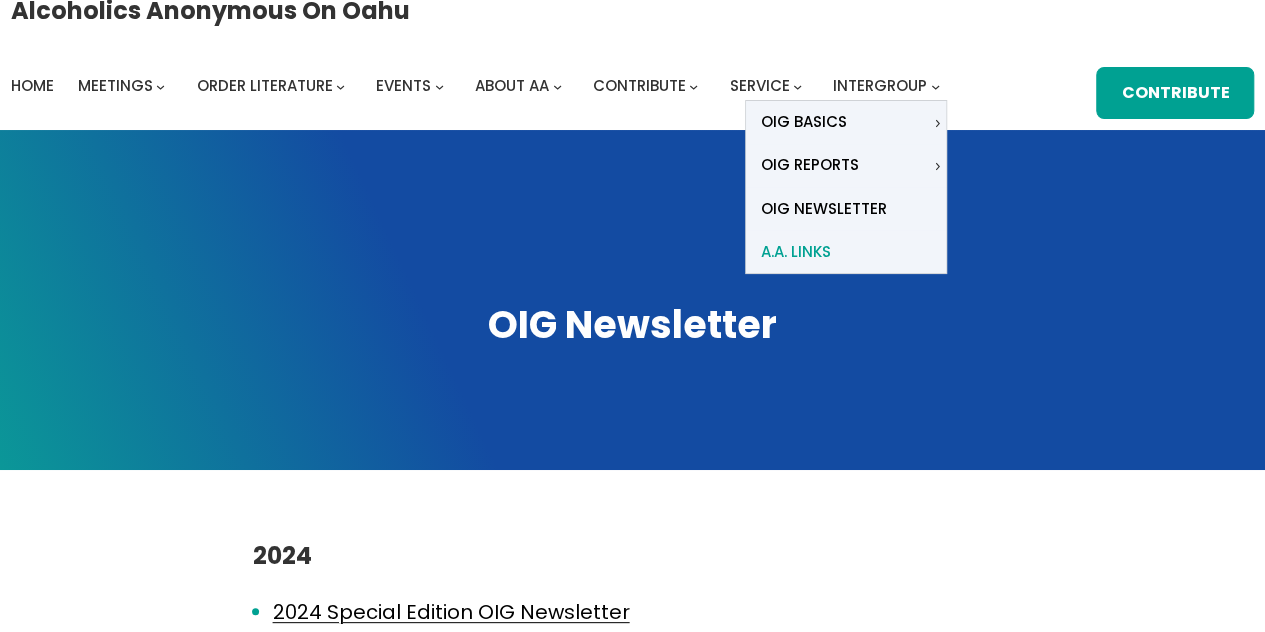 click on "A.A. Links" at bounding box center [796, 252] 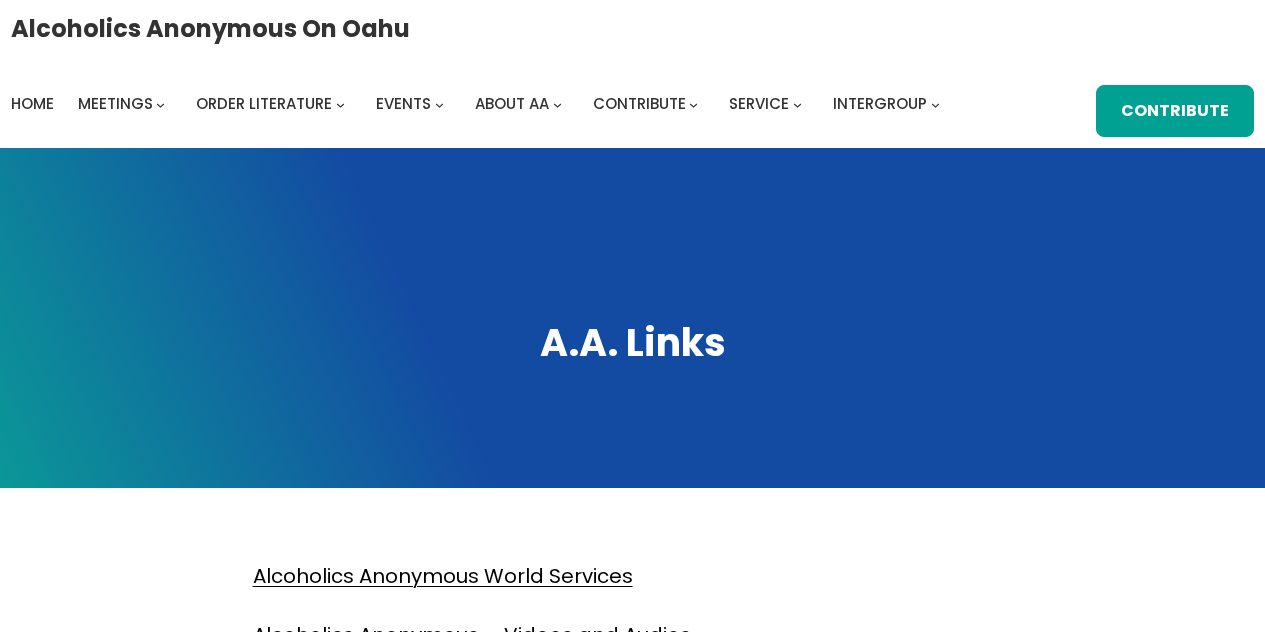 scroll, scrollTop: 0, scrollLeft: 0, axis: both 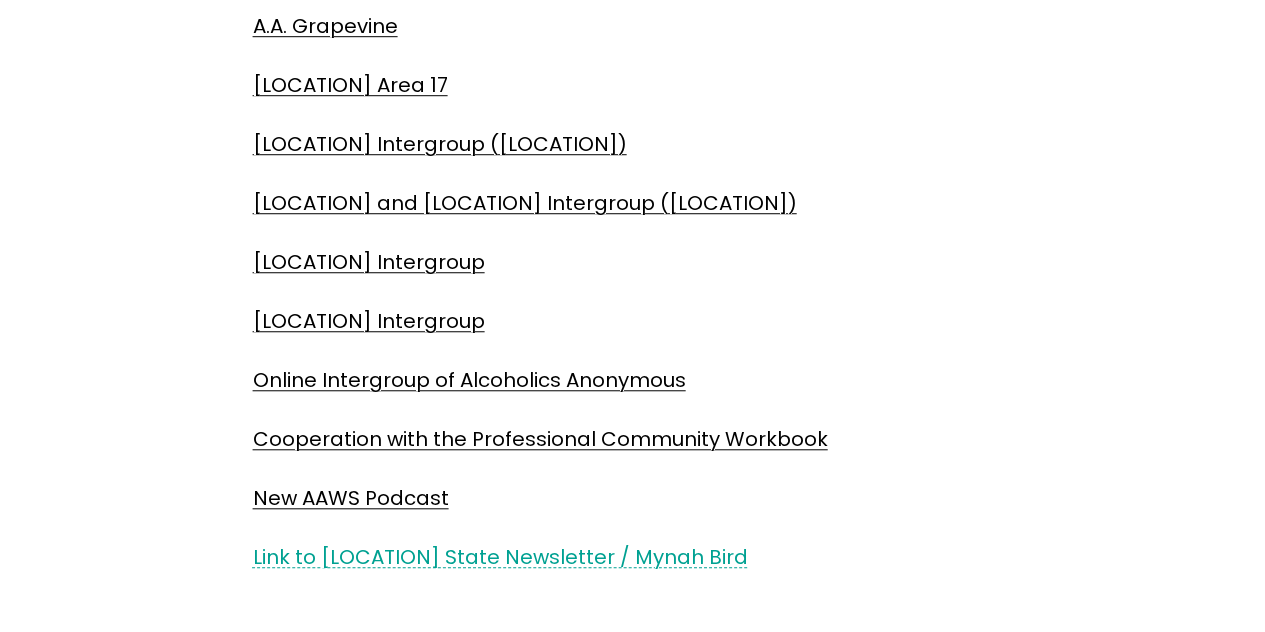 click on "Link to [LOCATION] State Newsletter / Mynah Bird" at bounding box center [500, 557] 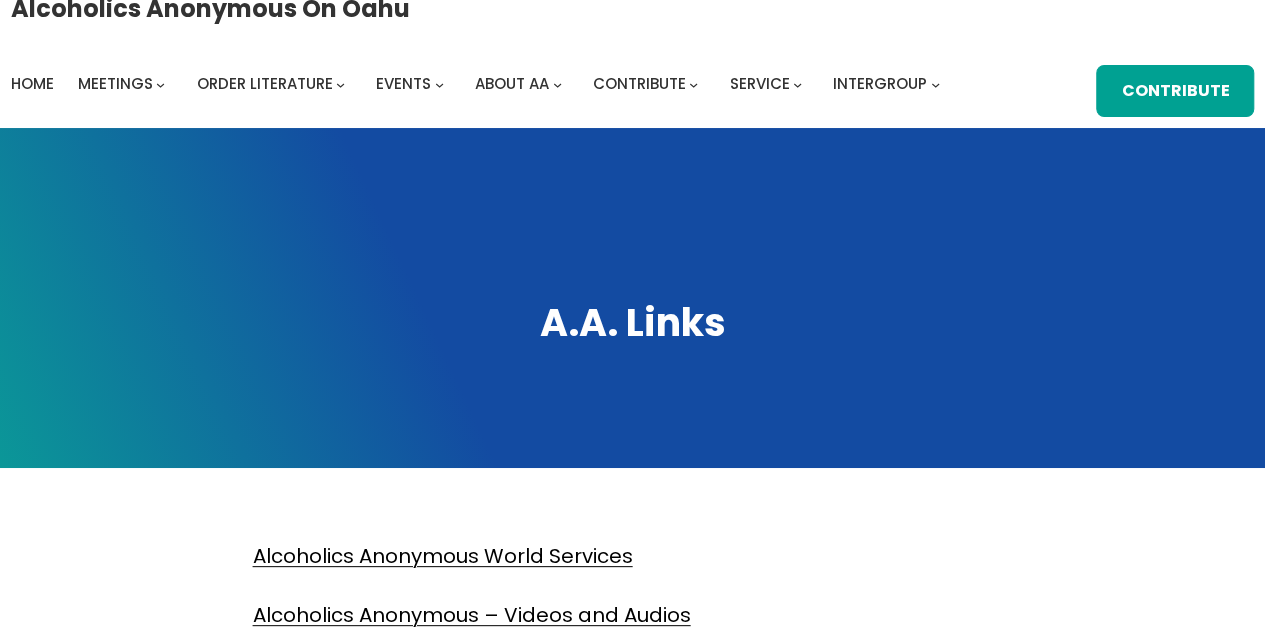 scroll, scrollTop: 0, scrollLeft: 0, axis: both 